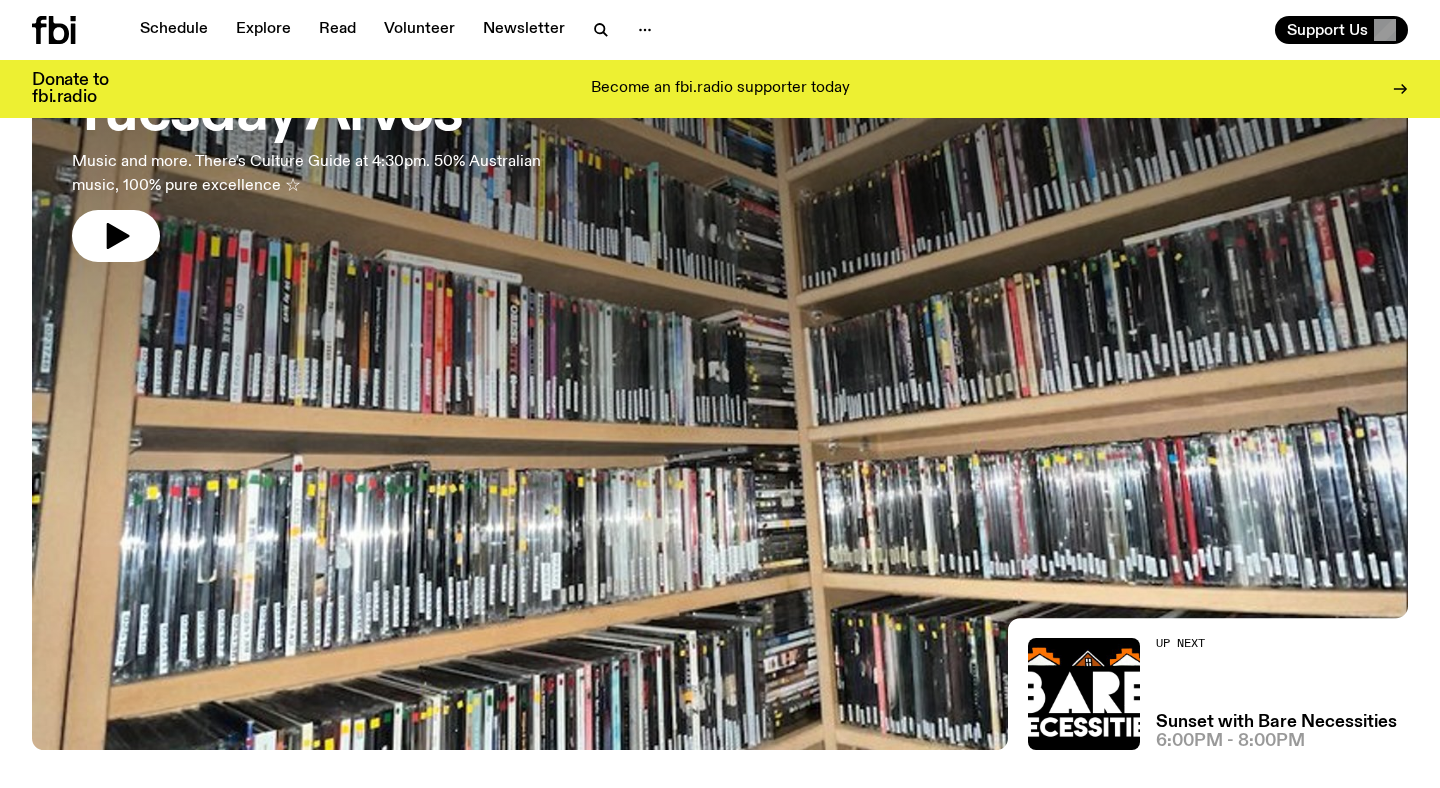 scroll, scrollTop: 203, scrollLeft: 0, axis: vertical 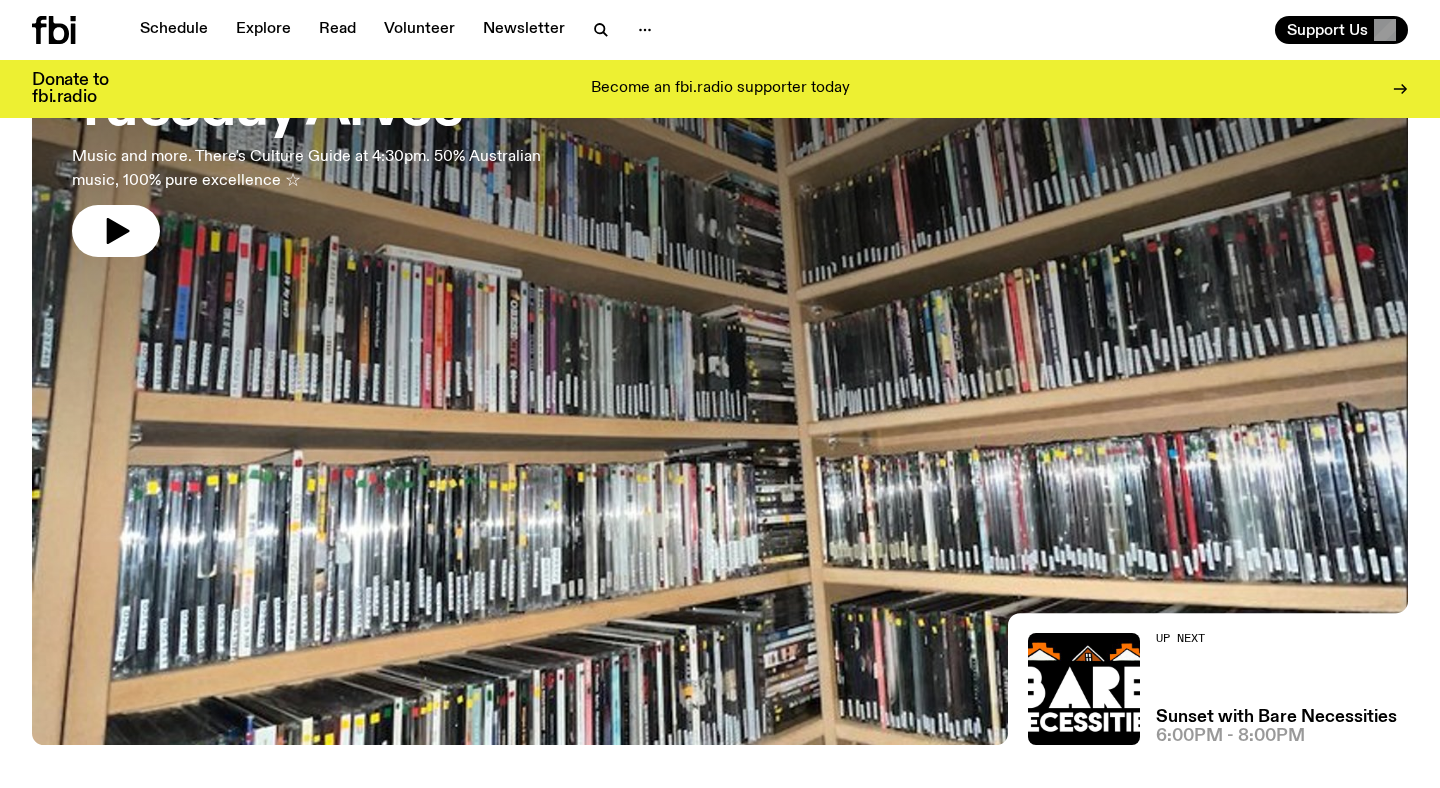 click on "Music and more. There's Culture Guide at 4:30pm. 50% Australian music, 100% pure excellence ☆" at bounding box center (328, 169) 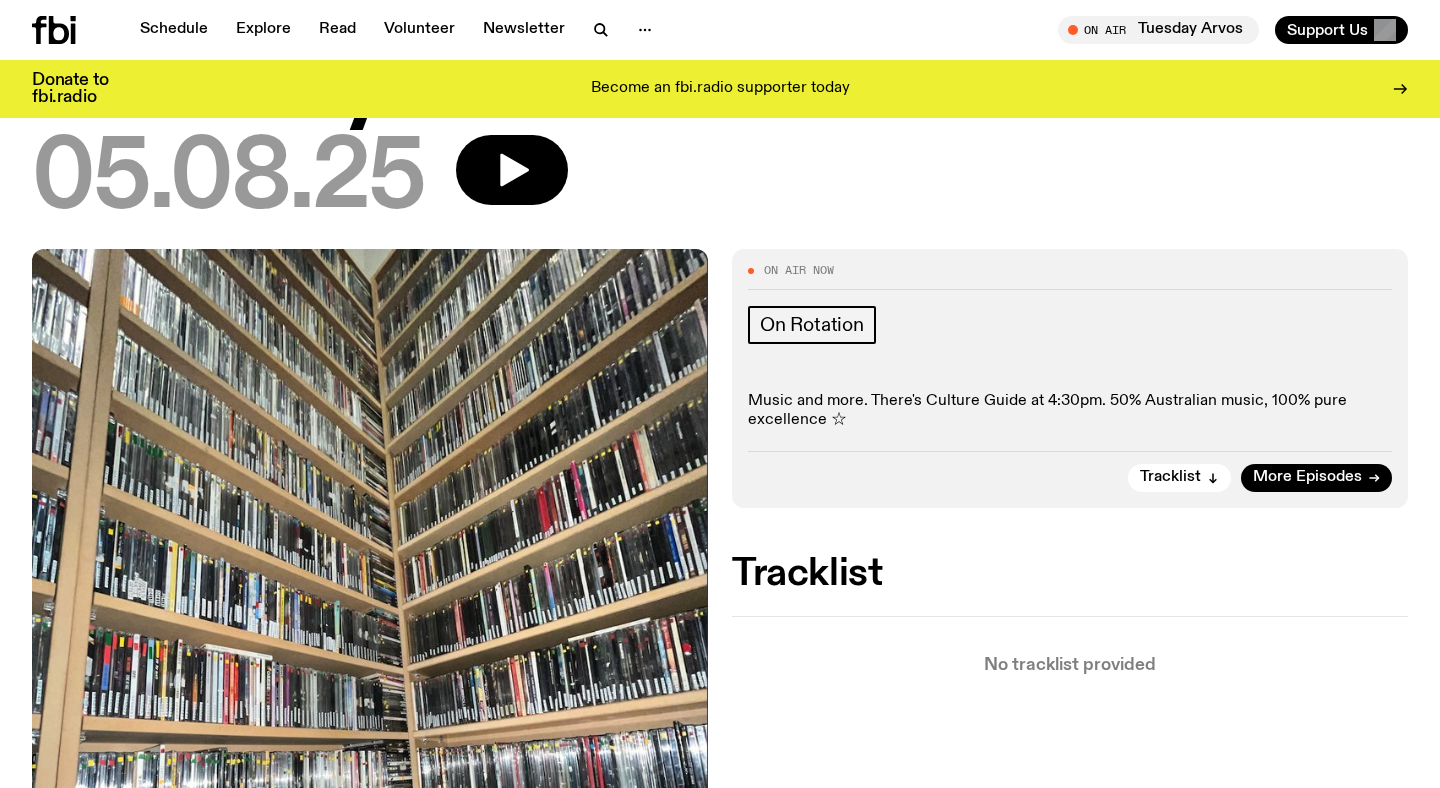 scroll, scrollTop: 175, scrollLeft: 0, axis: vertical 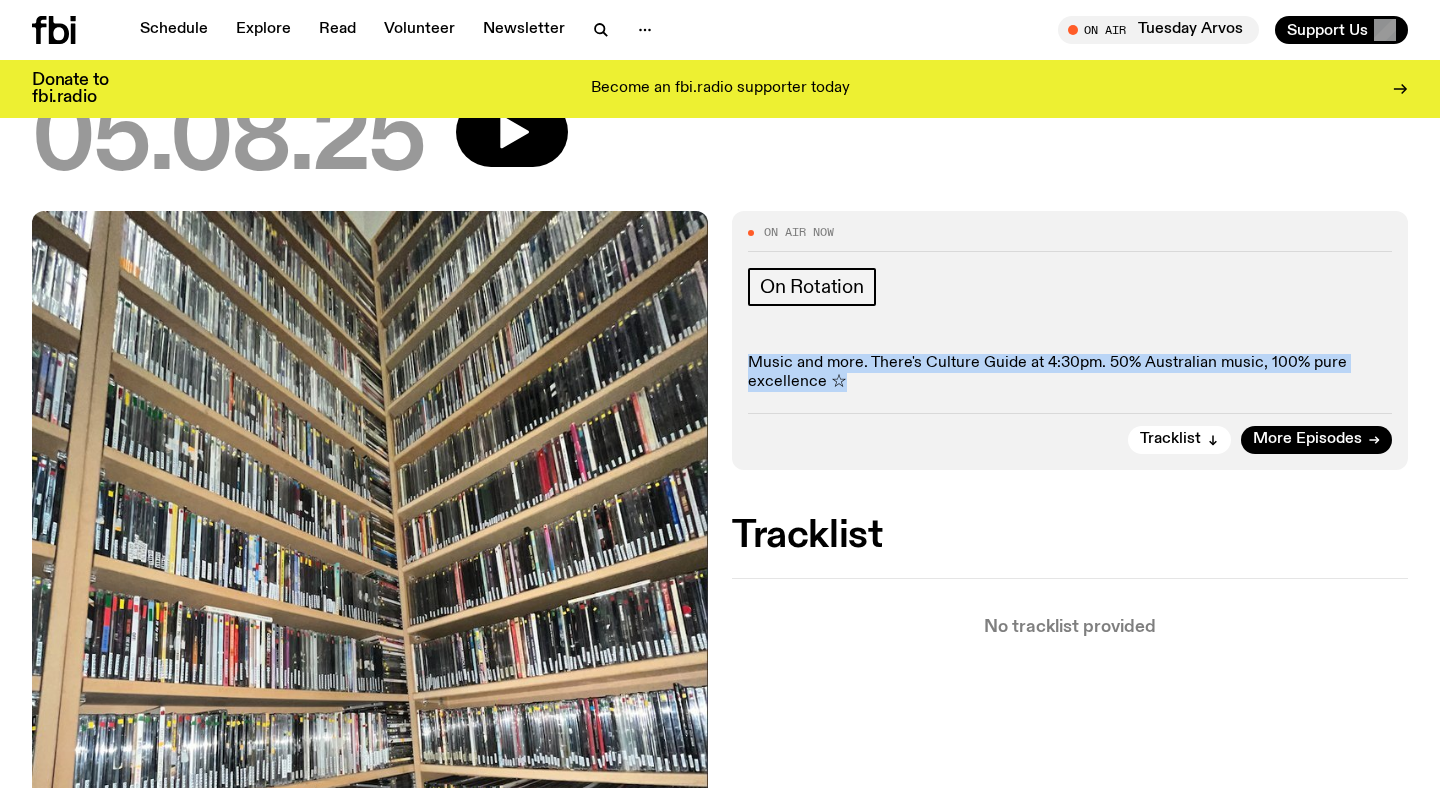 drag, startPoint x: 748, startPoint y: 362, endPoint x: 901, endPoint y: 380, distance: 154.05519 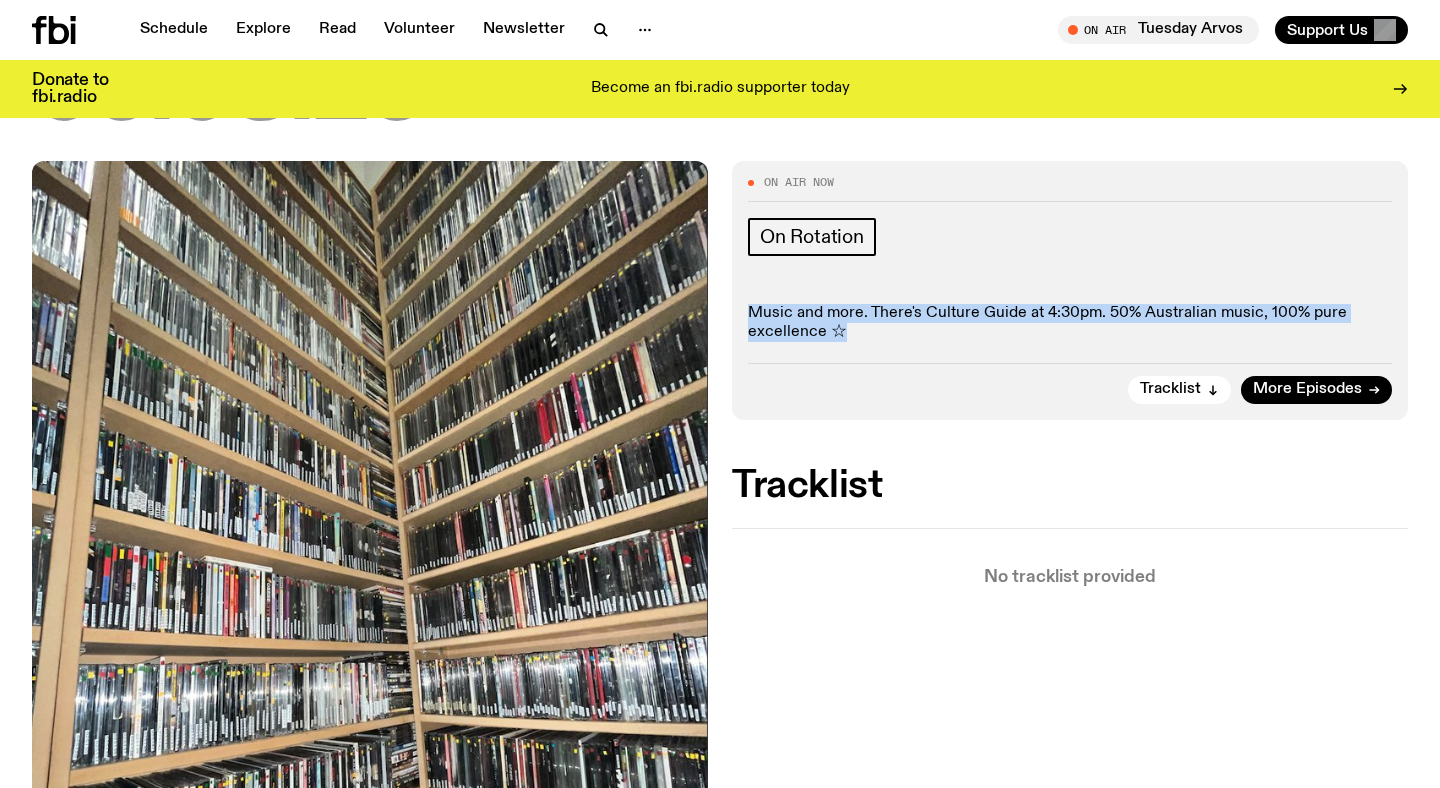 scroll, scrollTop: 224, scrollLeft: 0, axis: vertical 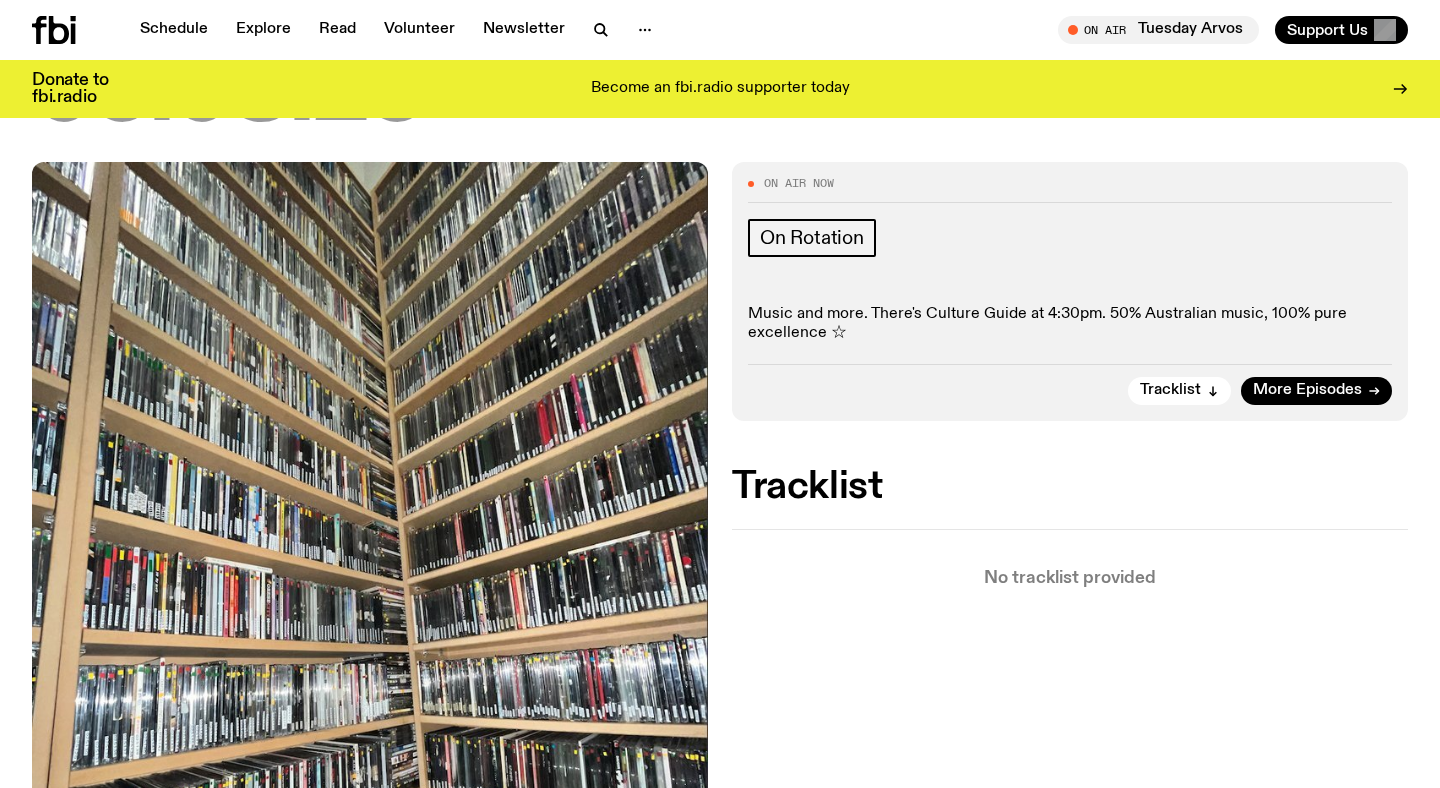 click on "On Air Now  On Rotation Music and more. There's Culture Guide at 4:30pm. 50% Australian music, 100% pure excellence ☆ Tracklist More Episodes Tracklist  No tracklist provided" 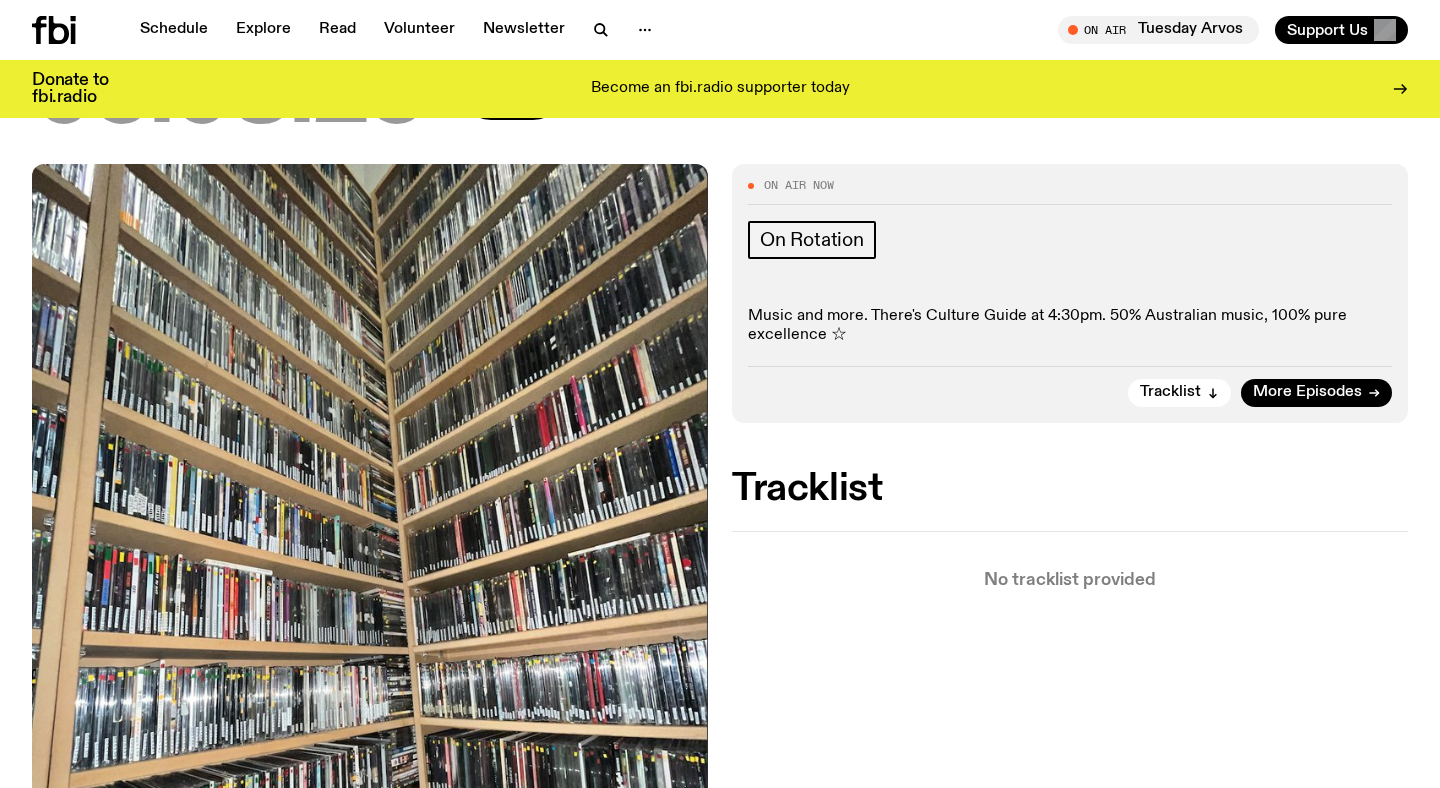 scroll, scrollTop: 198, scrollLeft: 0, axis: vertical 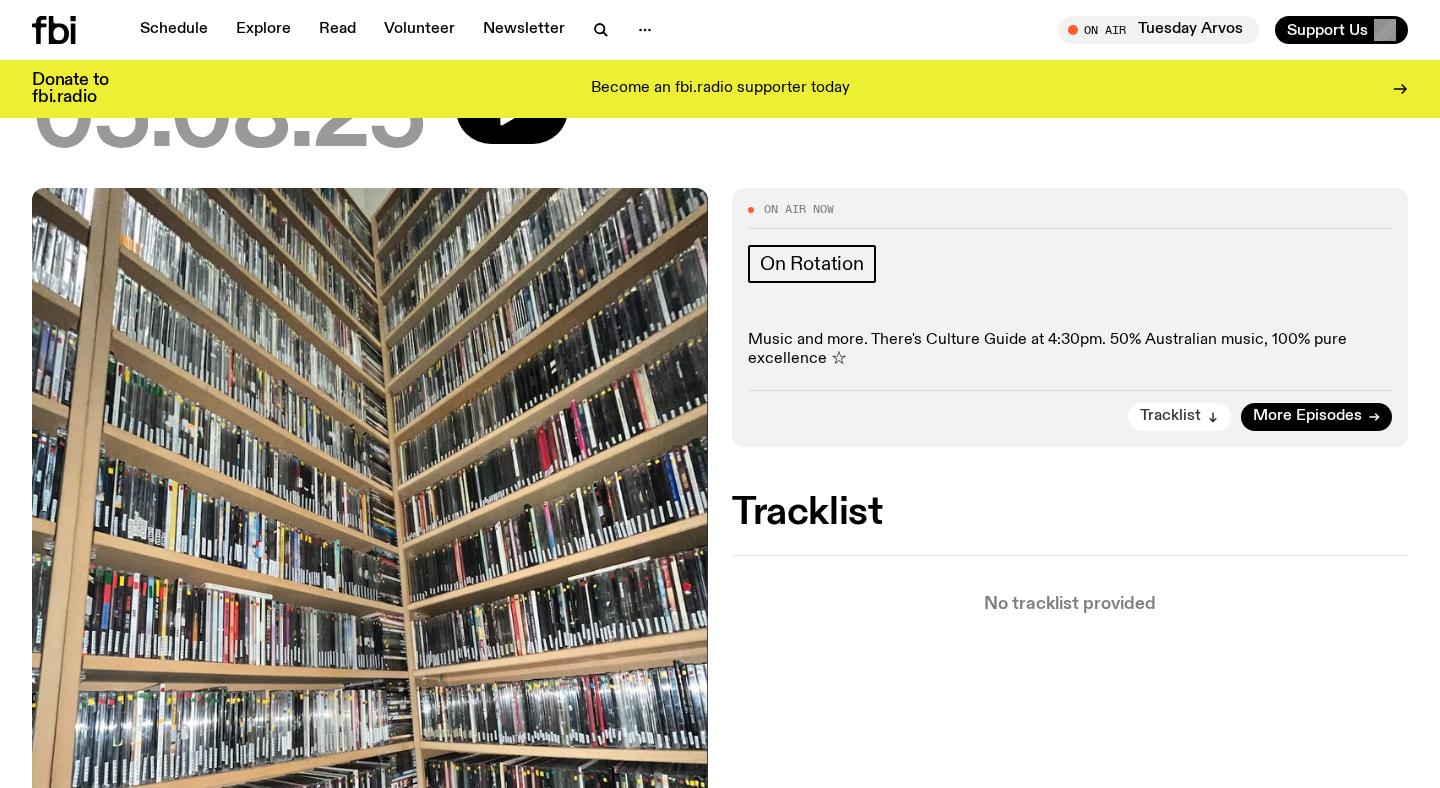 click 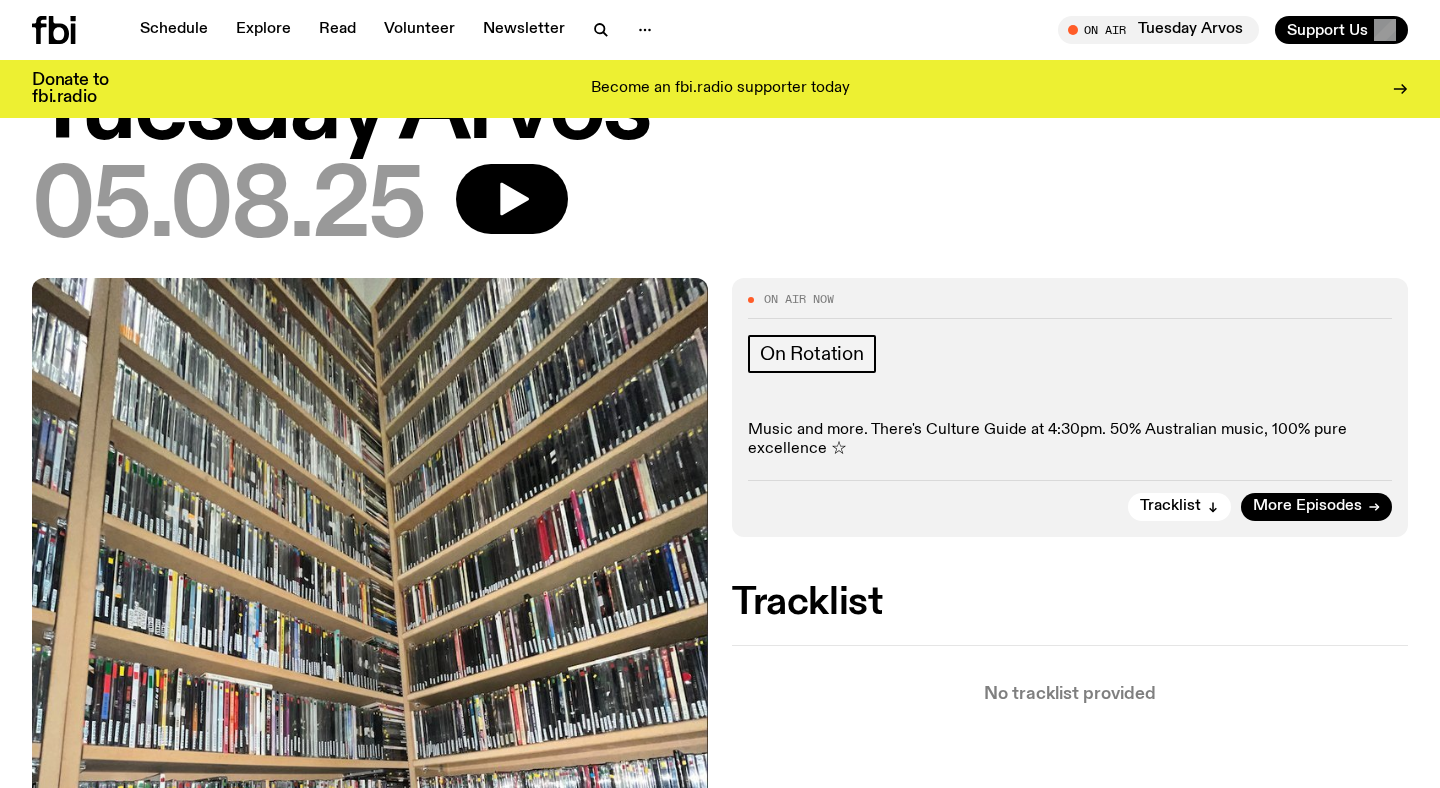 scroll, scrollTop: 0, scrollLeft: 0, axis: both 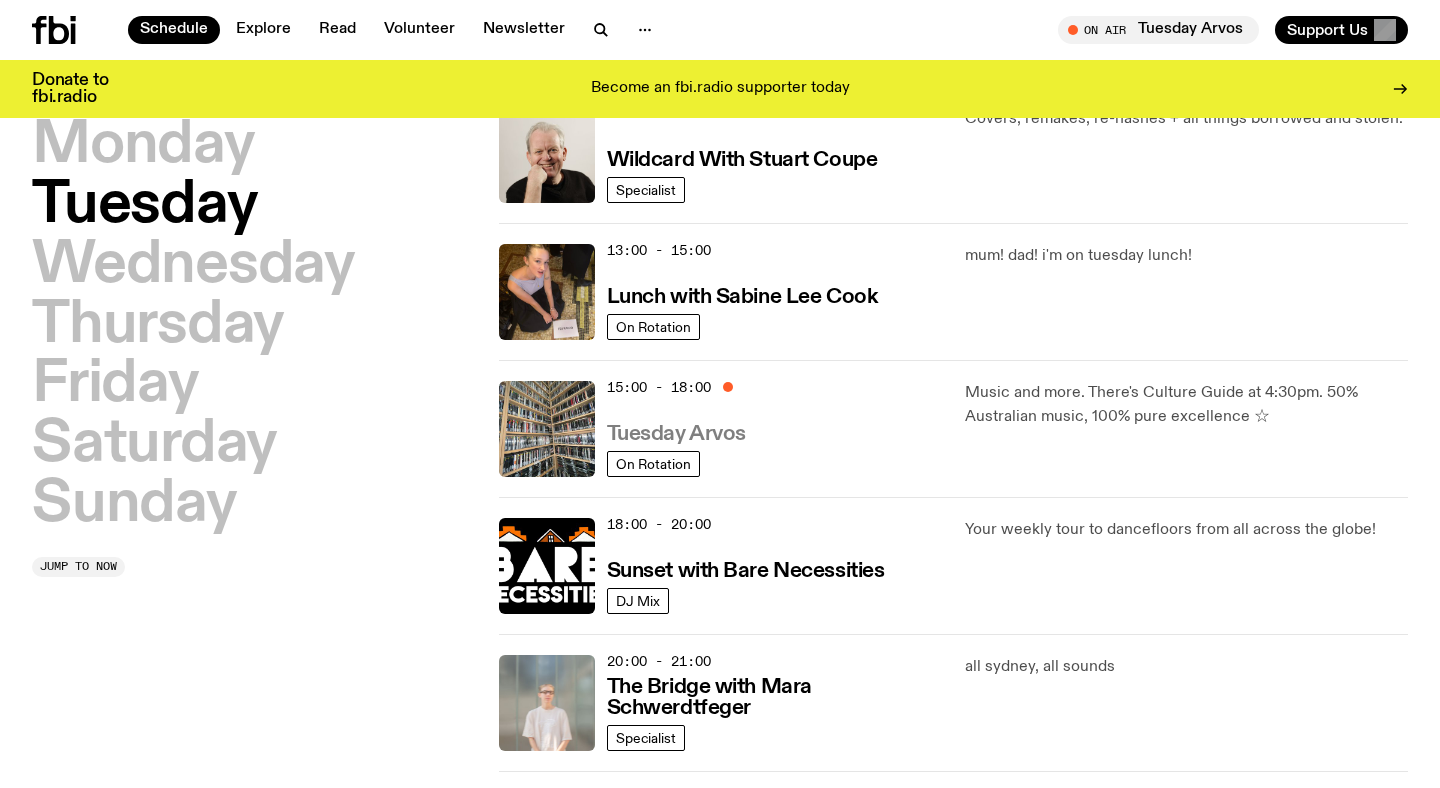 click on "Tuesday Arvos" at bounding box center (676, 434) 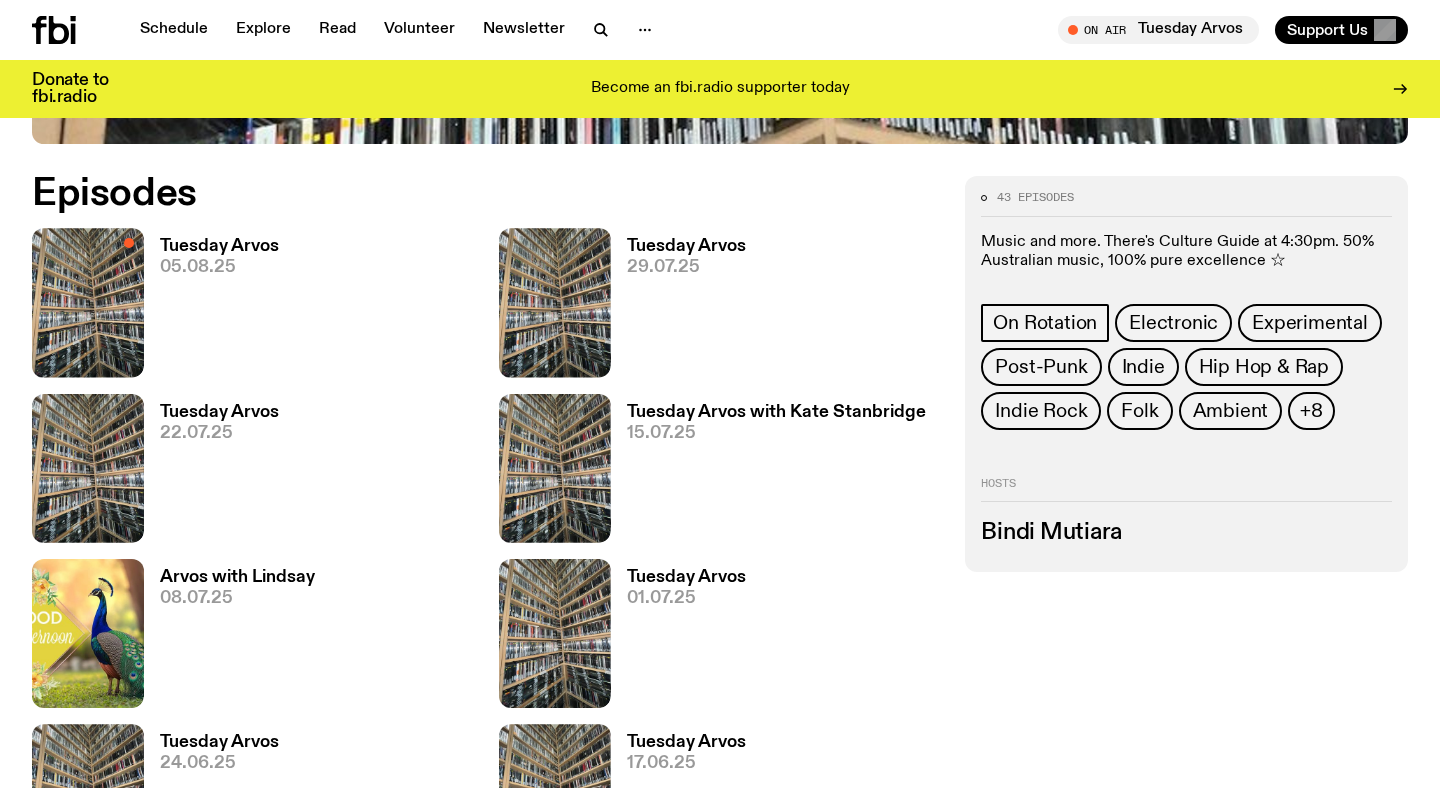 scroll, scrollTop: 916, scrollLeft: 0, axis: vertical 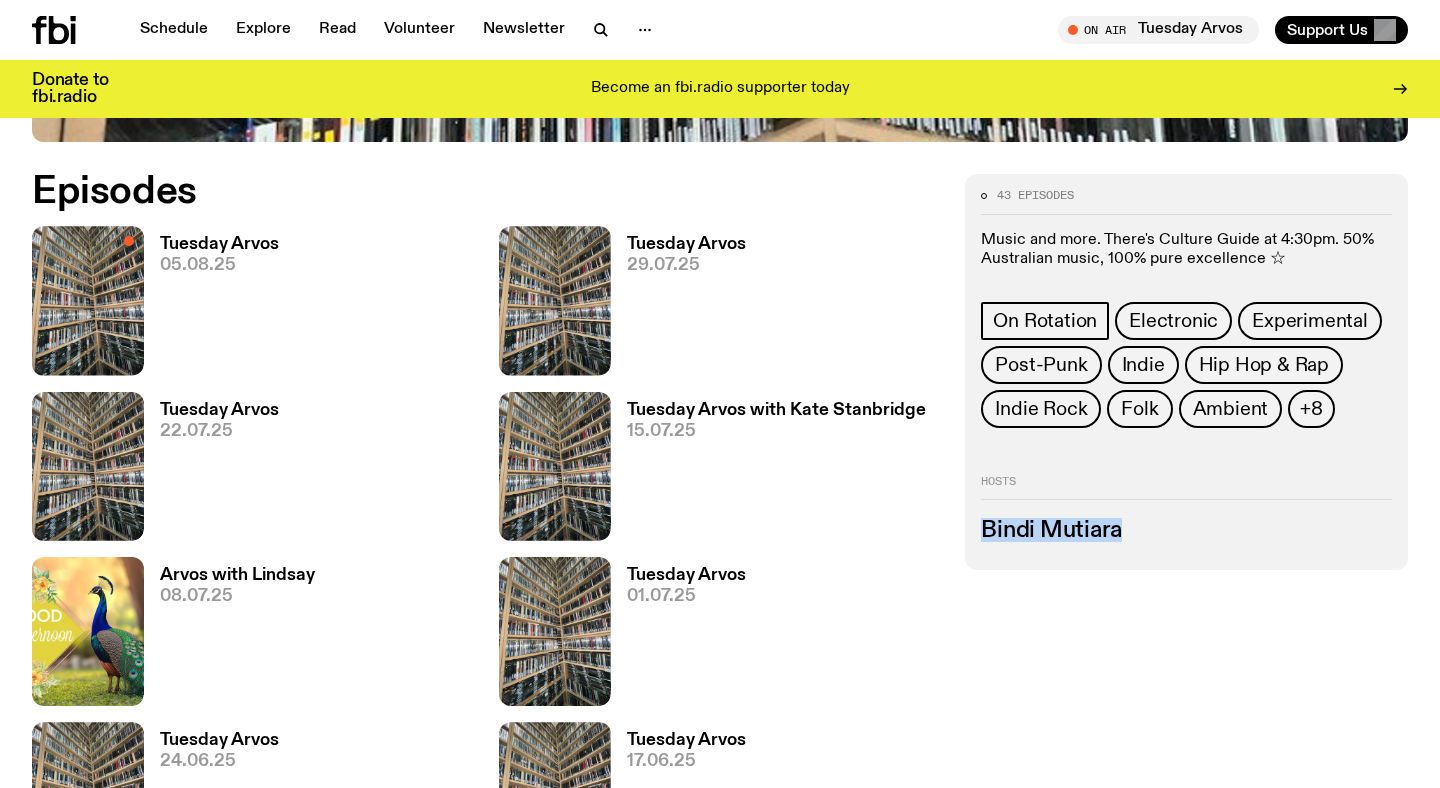 drag, startPoint x: 1119, startPoint y: 532, endPoint x: 958, endPoint y: 527, distance: 161.07762 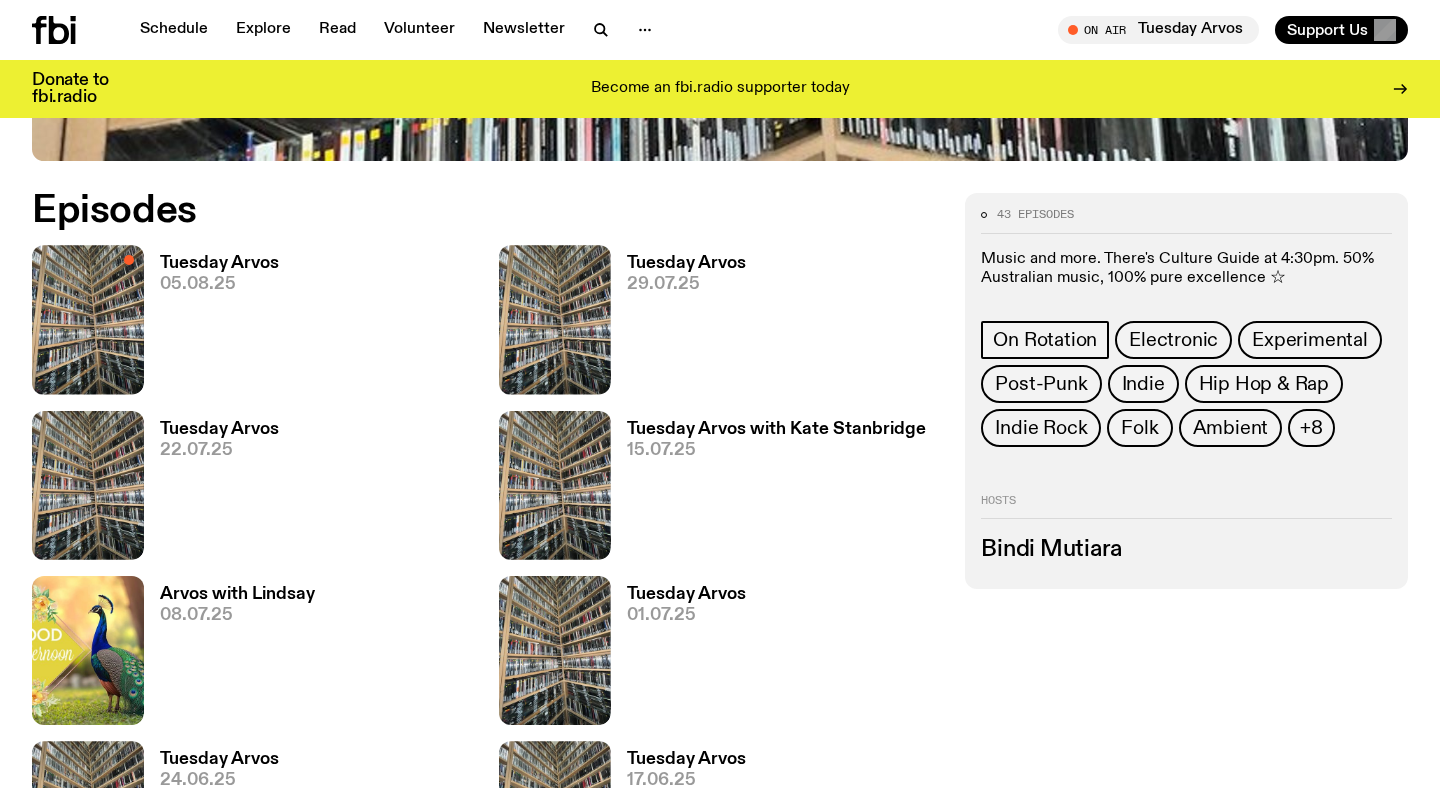 scroll, scrollTop: 895, scrollLeft: 0, axis: vertical 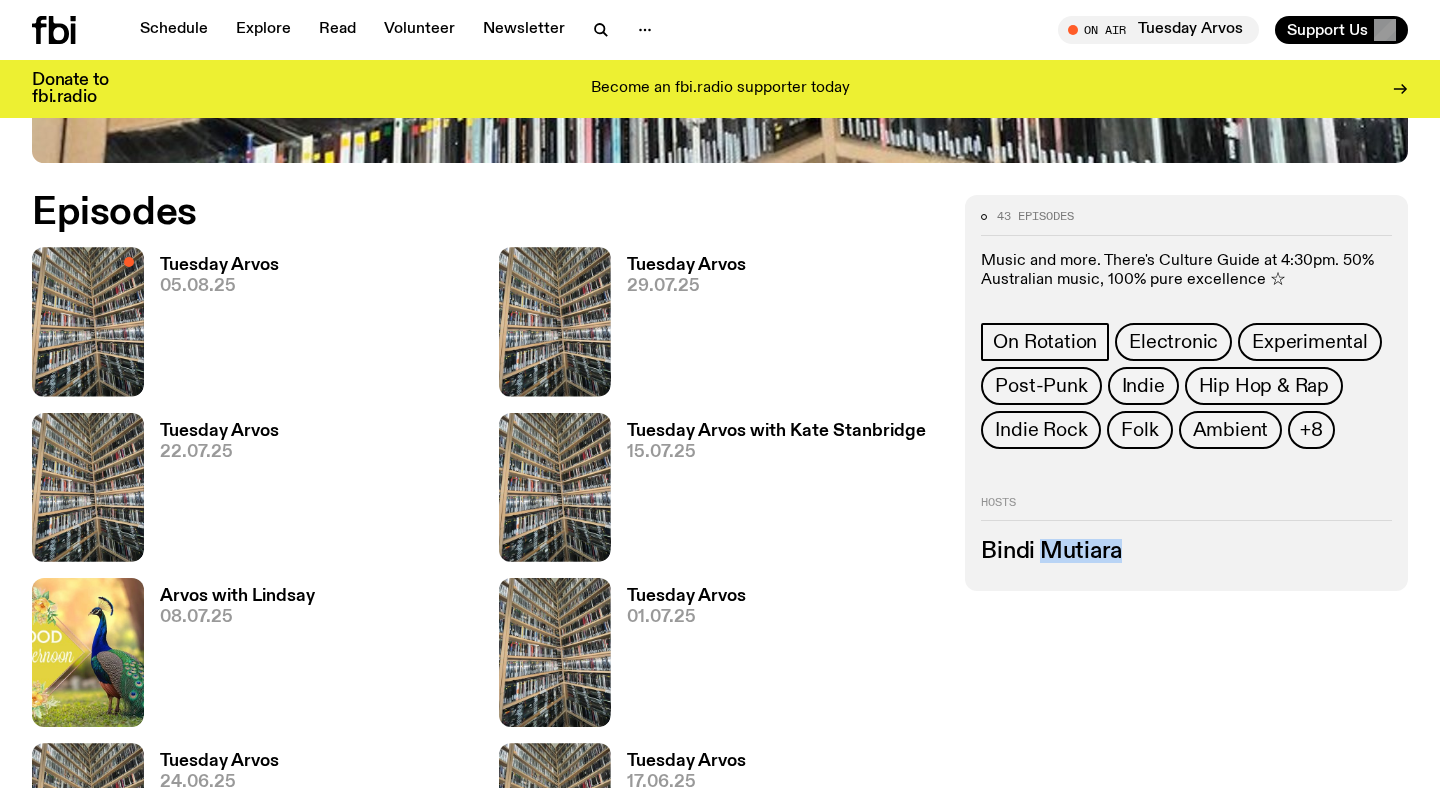 drag, startPoint x: 1121, startPoint y: 553, endPoint x: 1042, endPoint y: 553, distance: 79 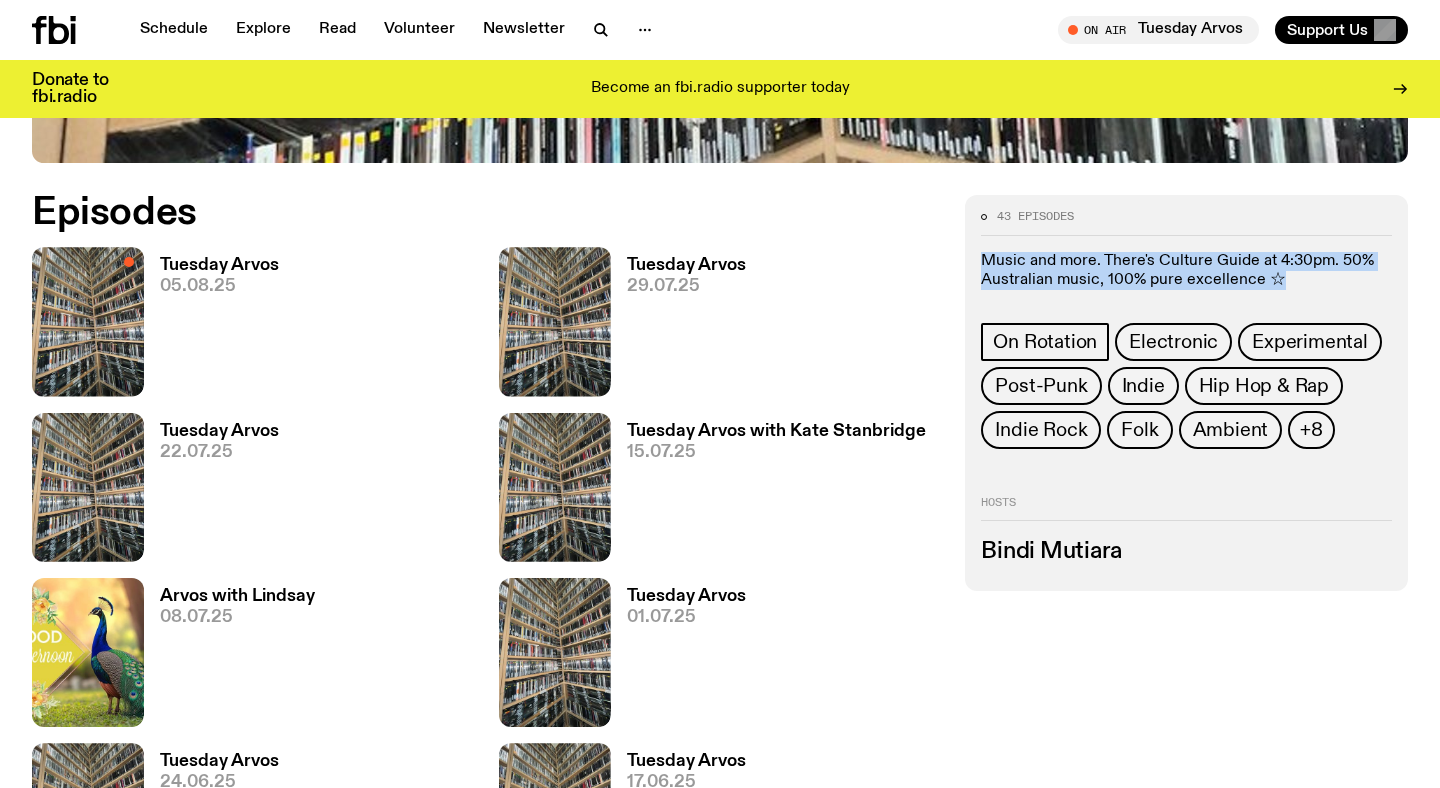 drag, startPoint x: 1276, startPoint y: 279, endPoint x: 981, endPoint y: 256, distance: 295.89526 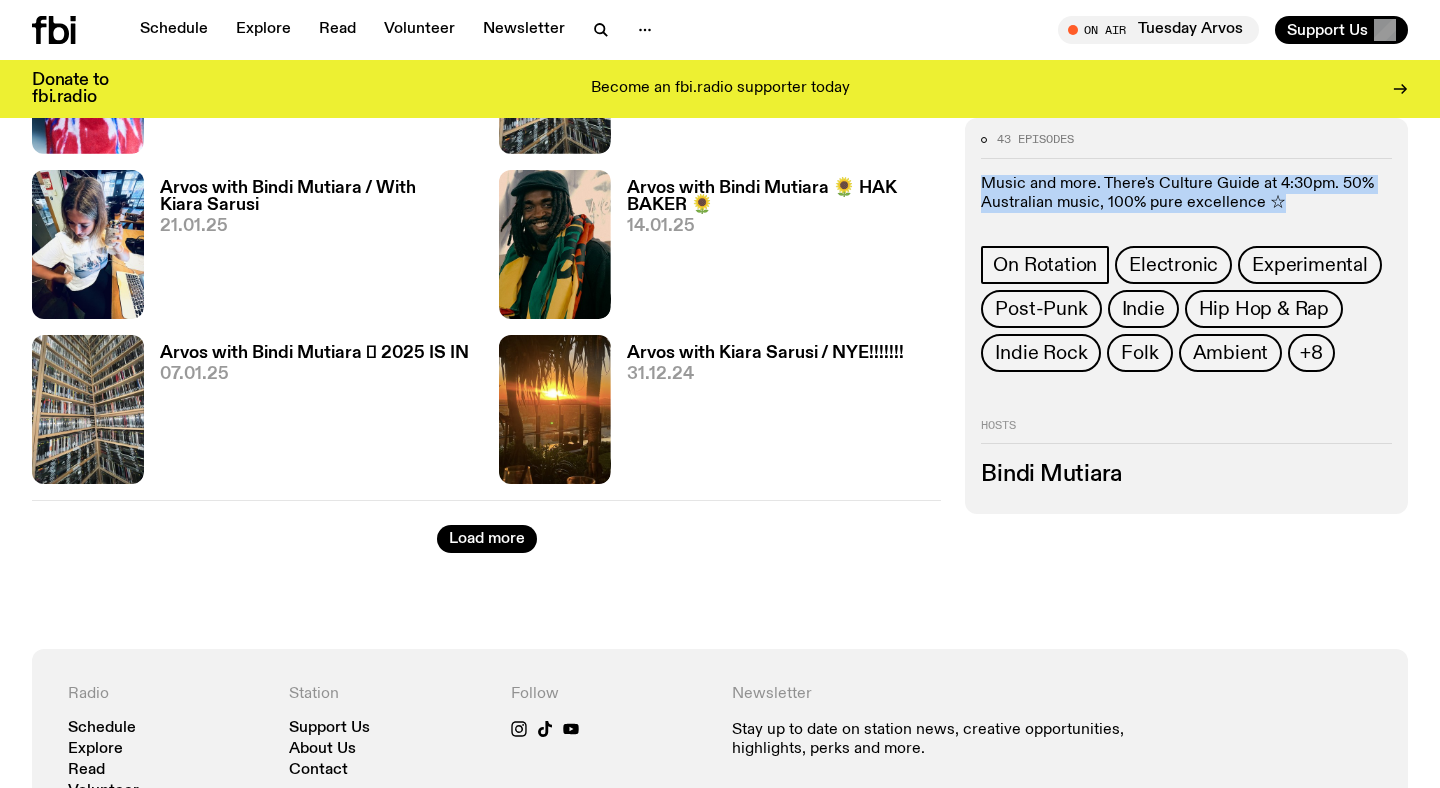 scroll, scrollTop: 3265, scrollLeft: 0, axis: vertical 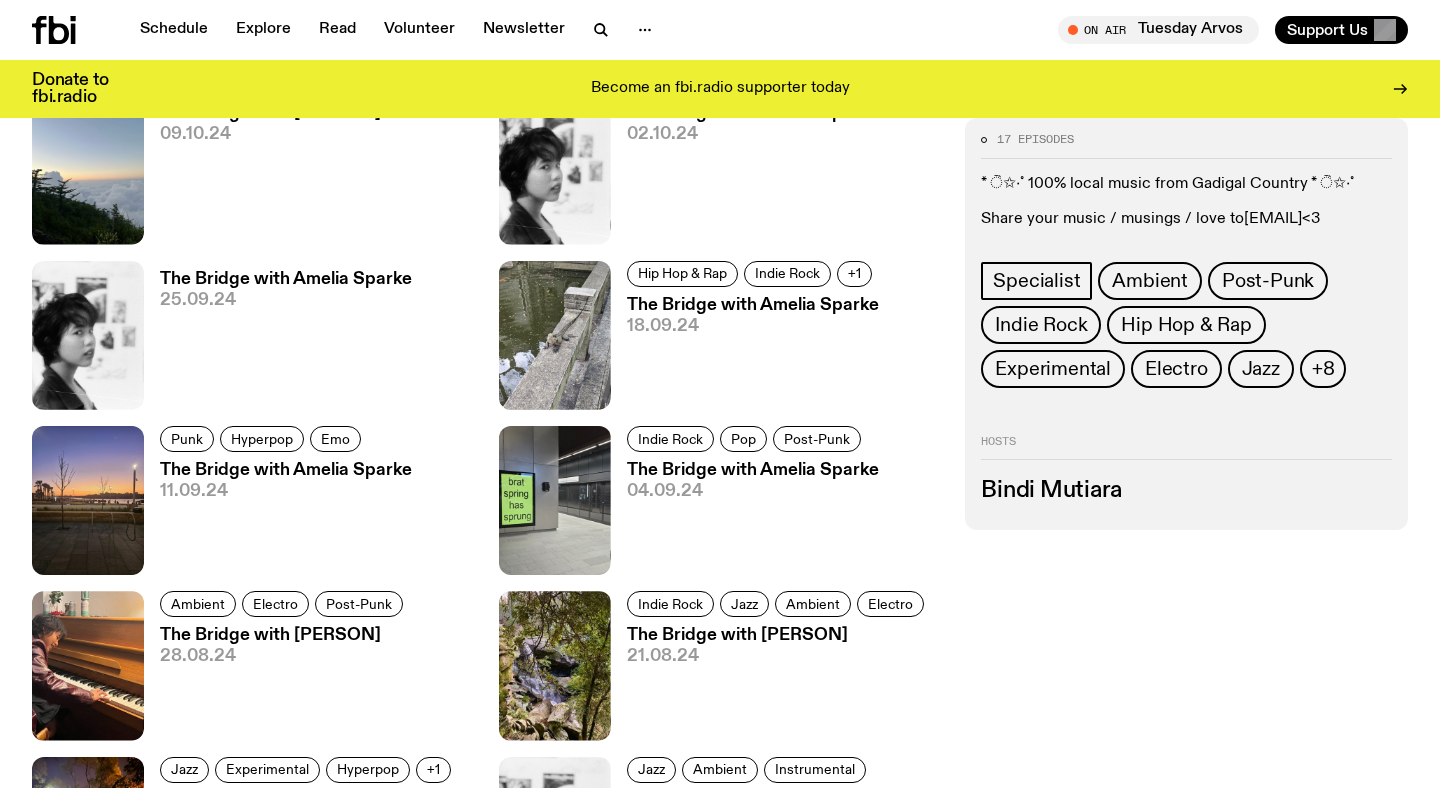drag, startPoint x: 1398, startPoint y: 216, endPoint x: 1240, endPoint y: 223, distance: 158.15498 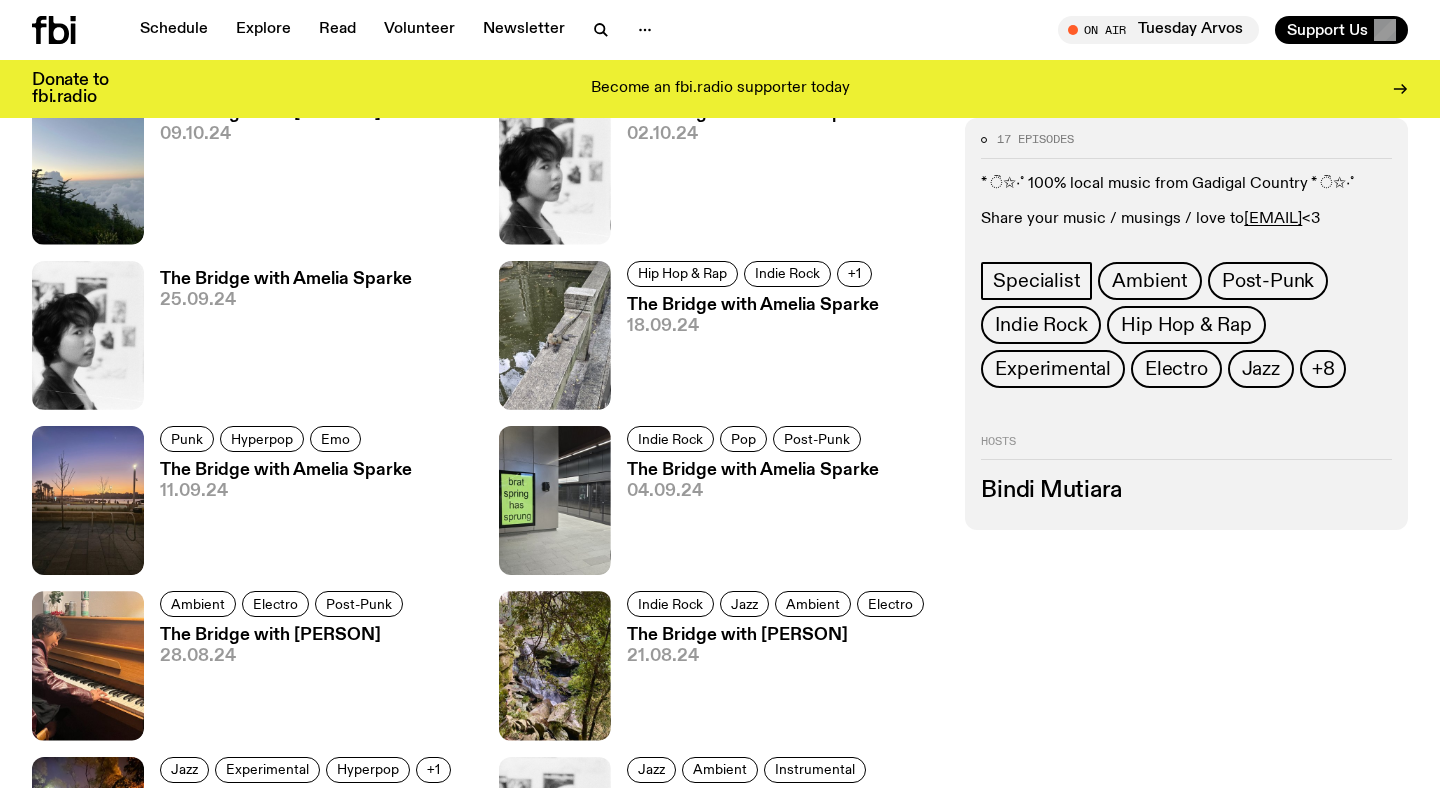 copy on "bindi.m@fbiradio.com" 